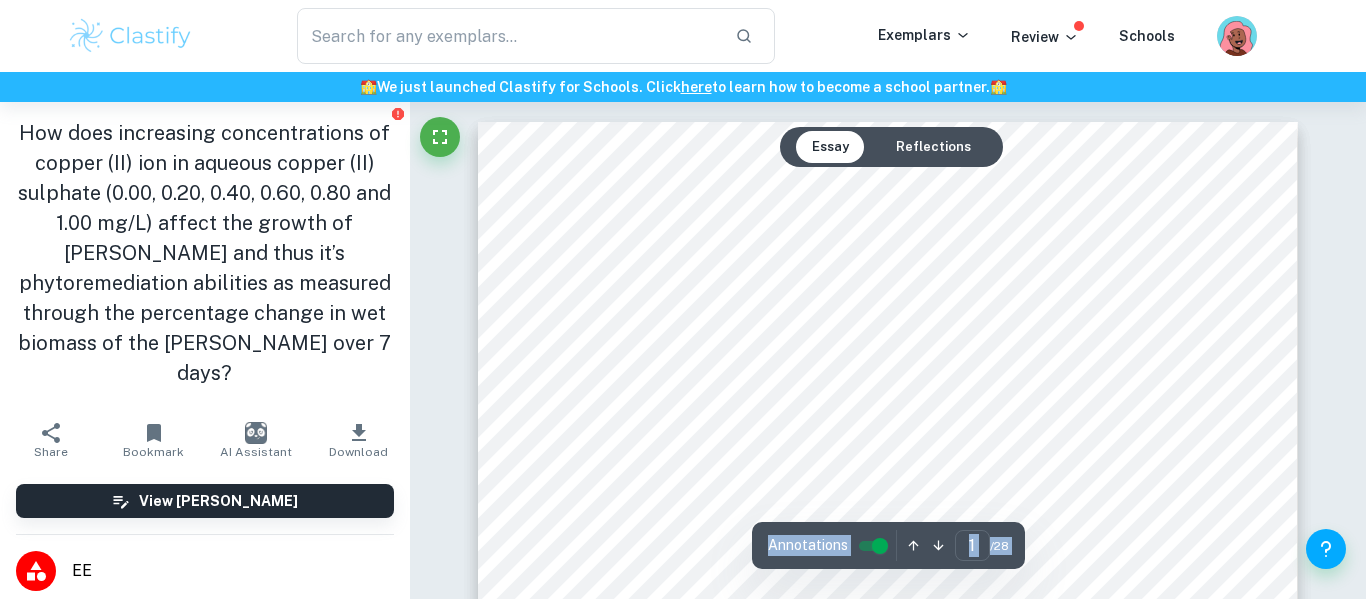scroll, scrollTop: 27536, scrollLeft: 0, axis: vertical 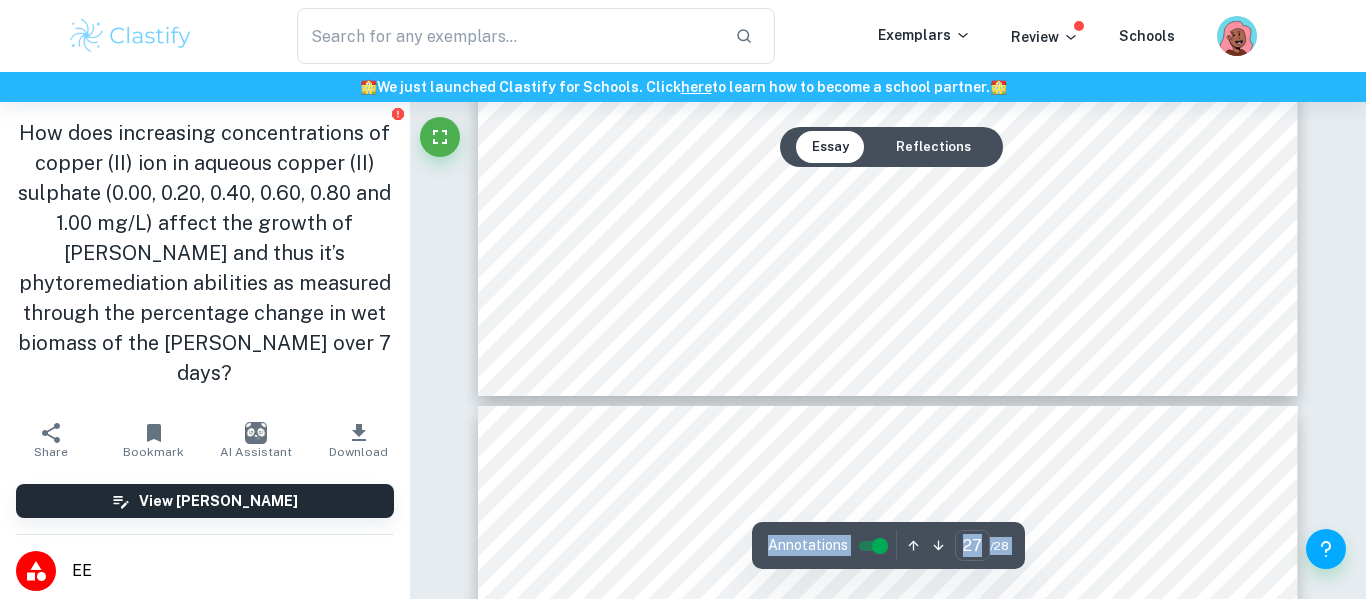 type on "26" 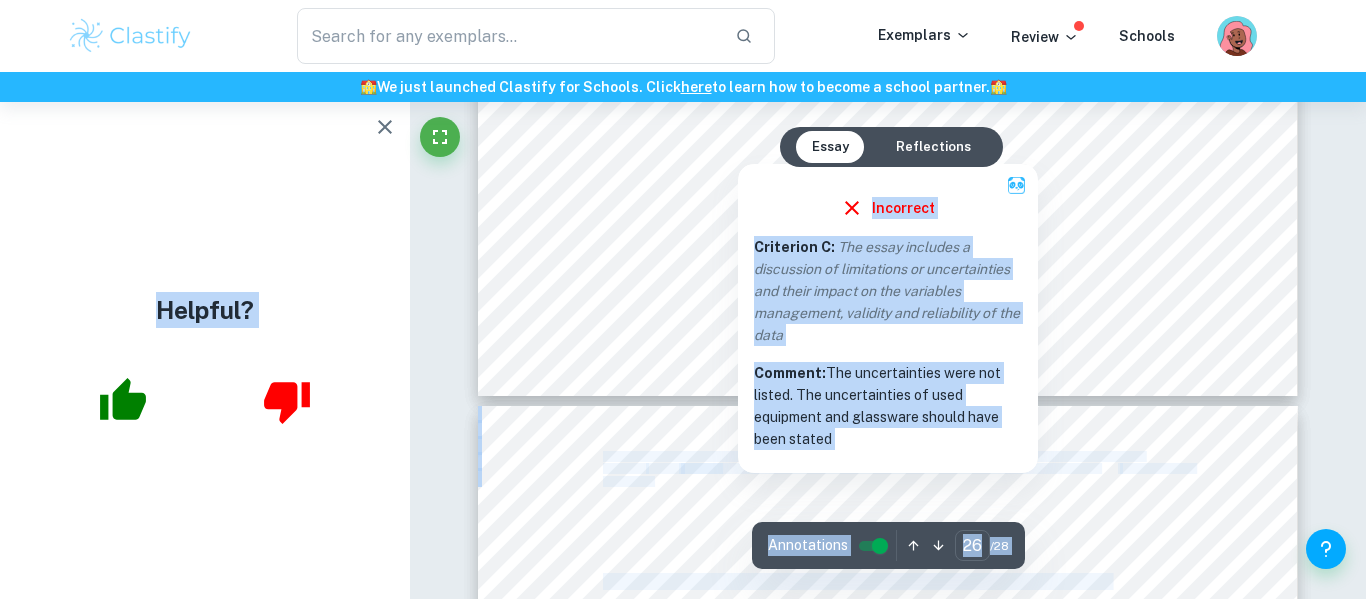 scroll, scrollTop: 27186, scrollLeft: 0, axis: vertical 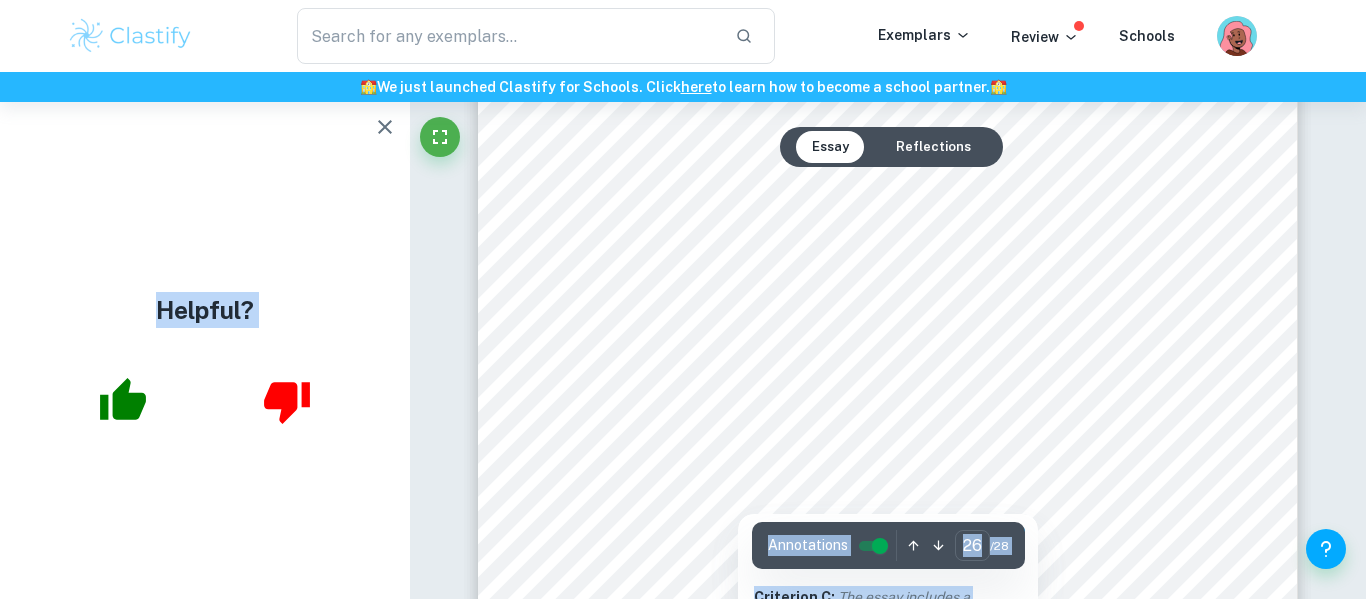 click at bounding box center (737, 400) 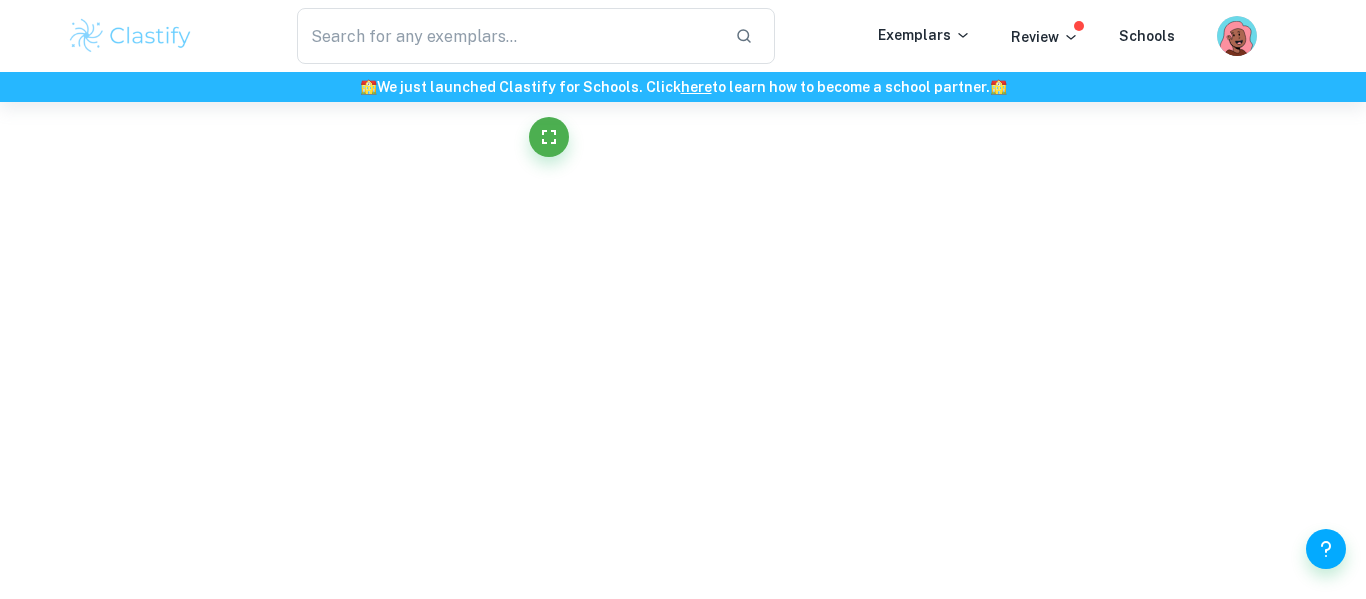 scroll, scrollTop: 27410, scrollLeft: 0, axis: vertical 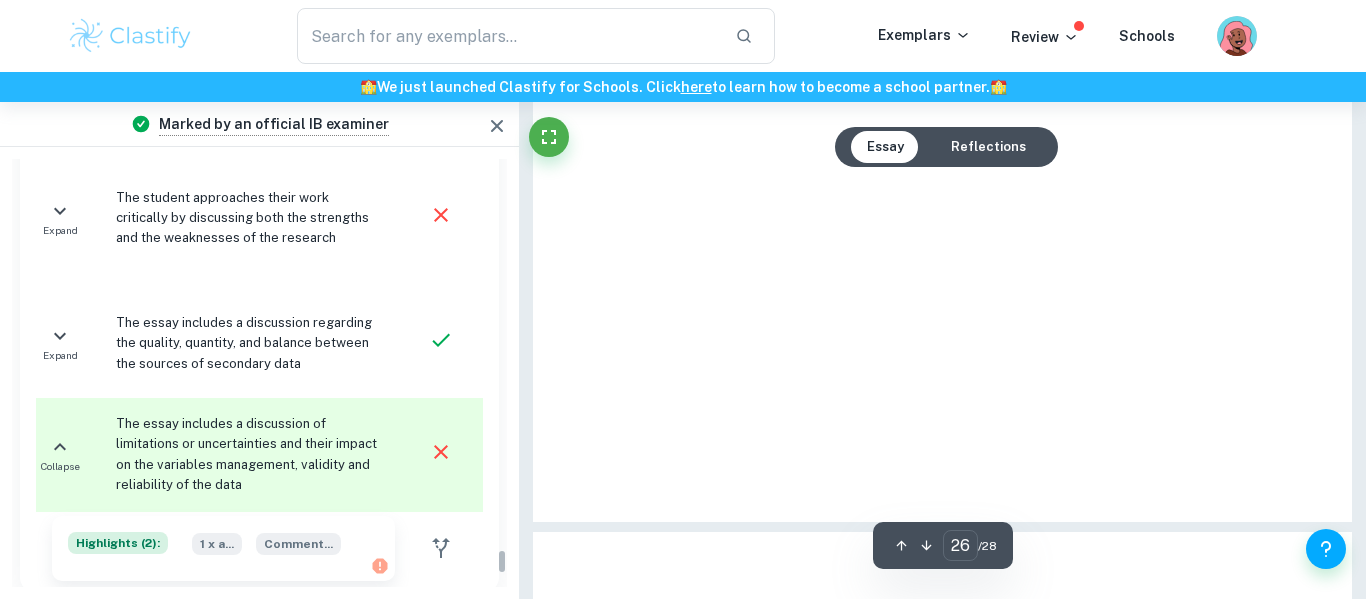 type on "26" 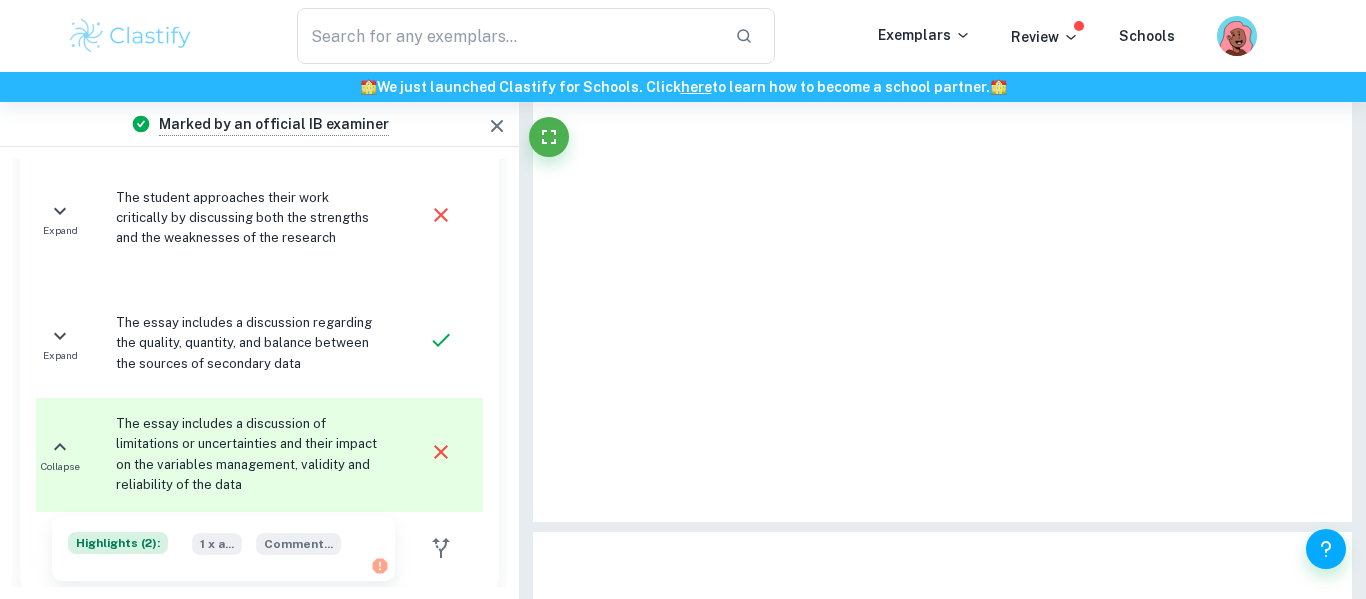 click 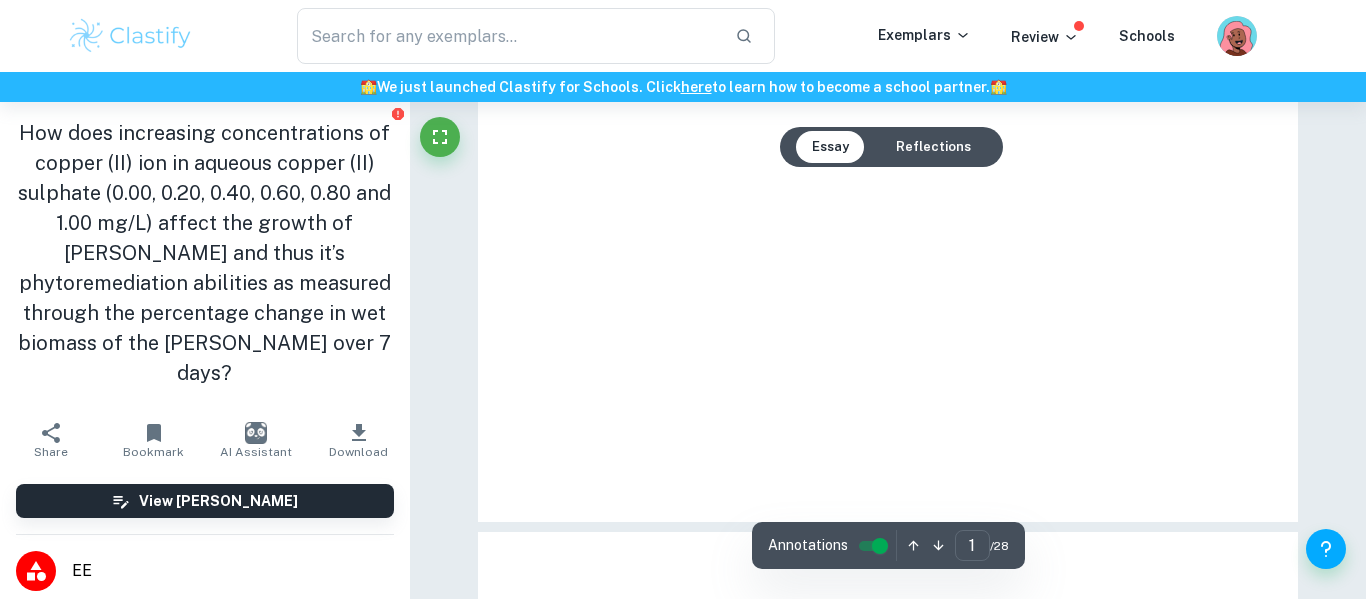 click at bounding box center [888, -8] 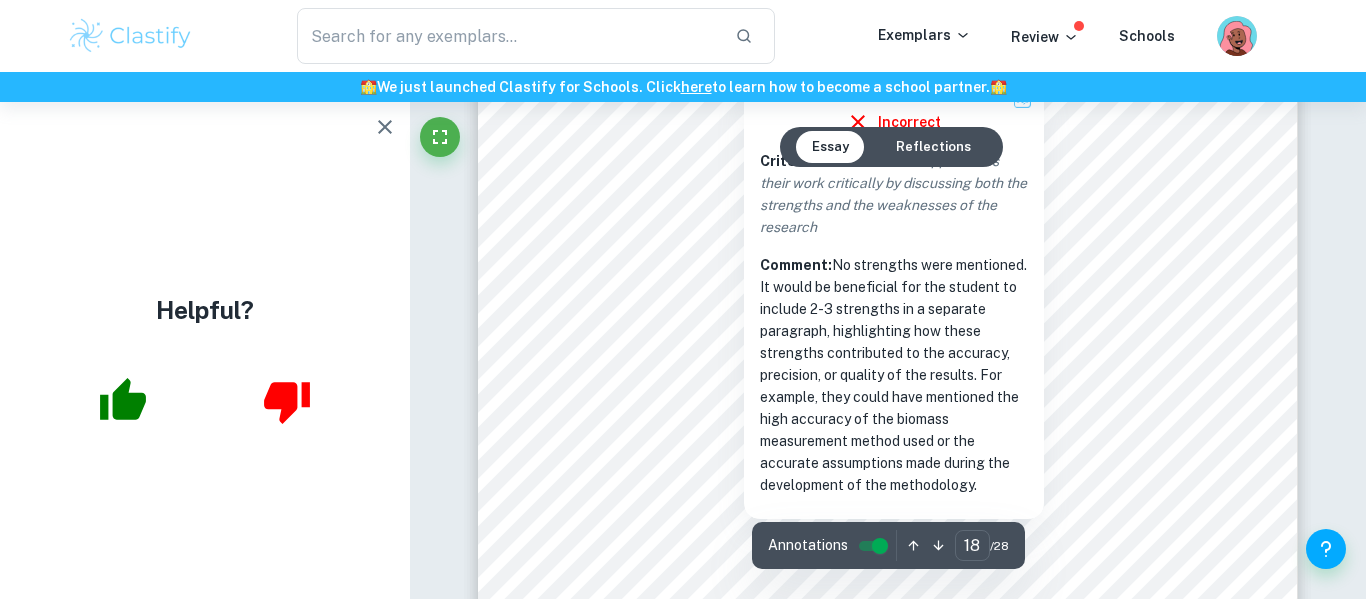 scroll, scrollTop: 18450, scrollLeft: 0, axis: vertical 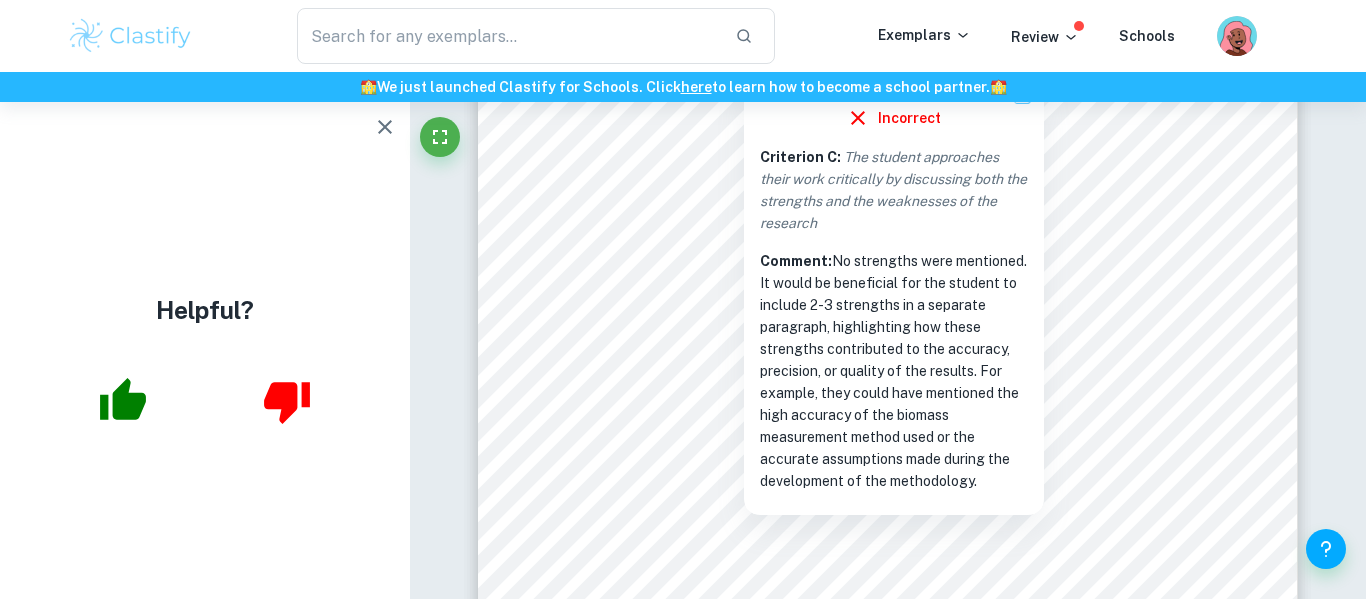 click on "How does increasing concentrations of copper (II) ion in aqueous copper (II) sulphate (0.00, 0.20, 0.40, 0.60, 0.80 and 1.00 mg/L) affect the growth of   [PERSON_NAME]   and thus it9s phytoremediation abilities as measured through the percentage change in wet biomass of the   [PERSON_NAME] over 7 days? Page   18   of   27 substantially larger than both 0.8 mg/L and 1.0 mg/L (Figure 6), which could be attributed to natural variations in   [PERSON_NAME]   as well as other methodological differences. 9 . 0   E v a l u a t i o n ,   L i m i t a t i o n s   a n d   I m p r o v e m e n t s 9 . 1   L i m i t a t i o n   o f   u t i l i s i n g   P e r c e n t a g e   C h a n g e   o f   W e t   B i o m a s s Due to the limited amount of   [PERSON_NAME]   used the method of measuring the growth of the   [PERSON_NAME]   and thus it9s phytoremediation abilities   through the percentage change in wet biomass may have impacted the reliability of the experiment. This is because the wet biomass may have included some of the water the   [PERSON_NAME]" at bounding box center (888, 392) 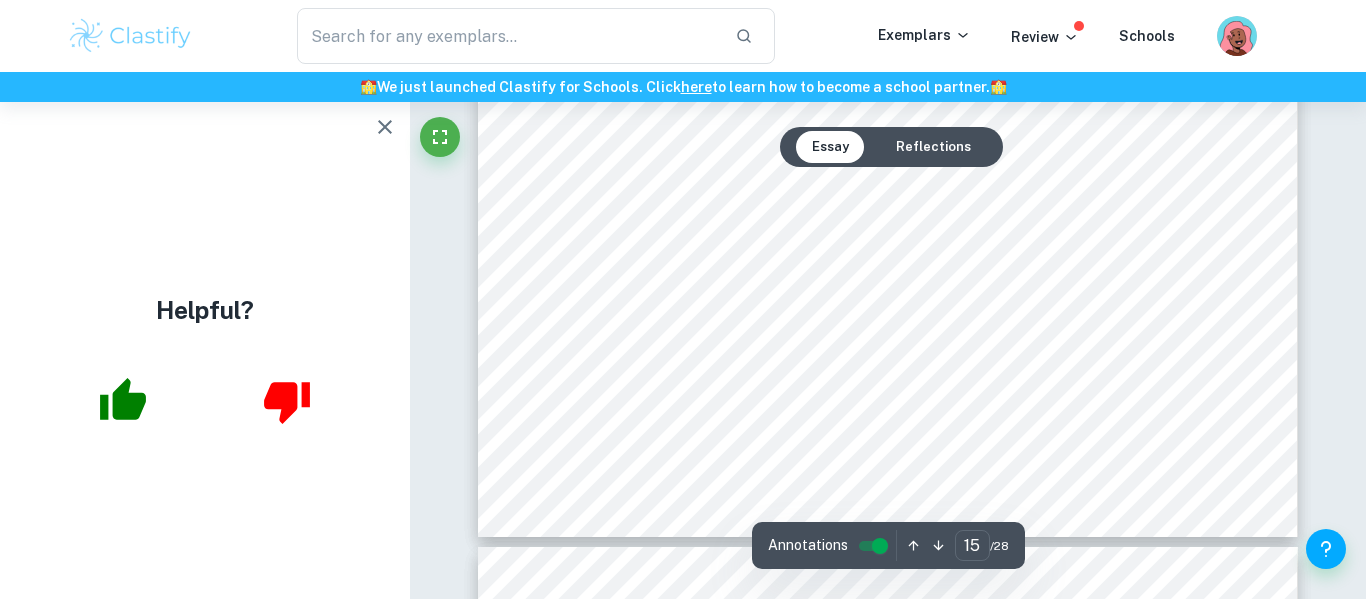 scroll, scrollTop: 15647, scrollLeft: 0, axis: vertical 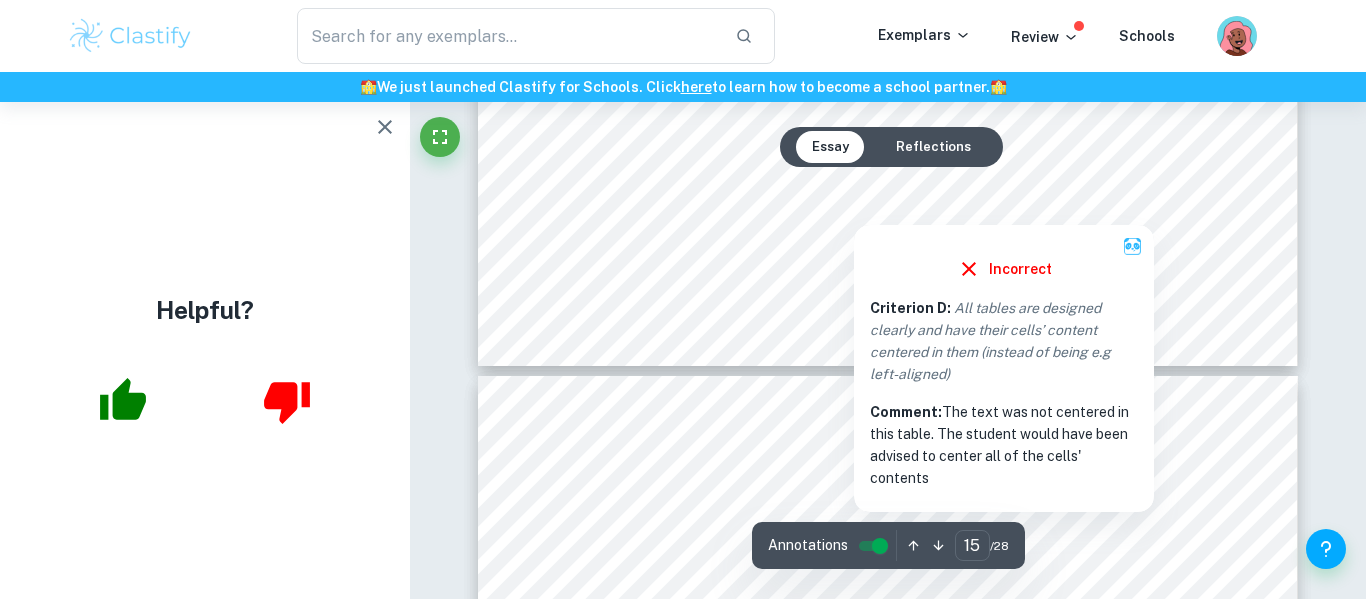 click on "How does increasing concentrations of copper (II) ion in aqueous copper (II) sulphate (0.00, 0.20, 0.40, 0.60, 0.80 and 1.00 mg/L) affect the growth of   [PERSON_NAME]   and thus it9s phytoremediation abilities as measured through the percentage change in wet biomass of the   [PERSON_NAME] over 7 days? Page   15   of   27 o   Alternative Hypothesis: There is a statistically significant difference in the mean percentage change in wet biomass for varying concentrations of Cu 2+ The one-way ANOVA was calculated using Excel9s Single Factor ANOVA Data analysis tool kit ( Appendix B ), which resulted in a P value of   6.31 × 10 ି   ଵଷ   which was significantly lower than the critical value of 0.05, indicating that there was a statistically significant difference and that the null hypothesis can be disregarded, and the alternative hypothesis accepted. In addition to the ANOVA tests confirming that there was a statistical significance in the data, Tukey HSD tests were then conducted to locate where significant (Q 0.5" at bounding box center (888, -164) 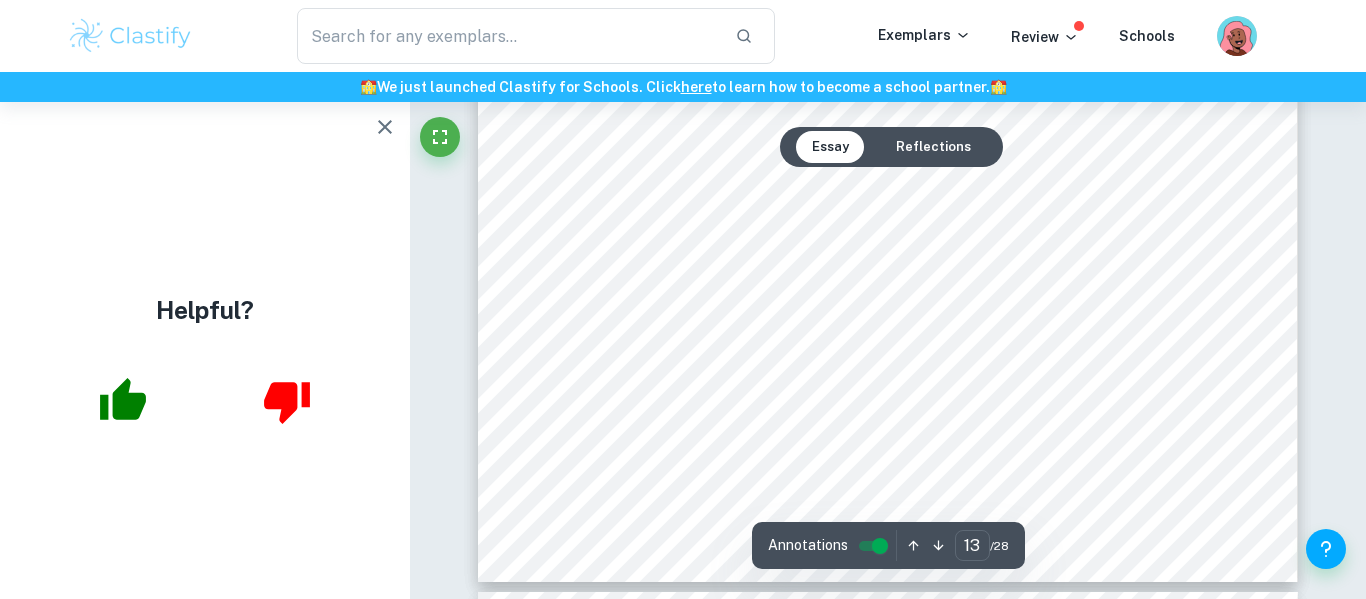 scroll, scrollTop: 13427, scrollLeft: 0, axis: vertical 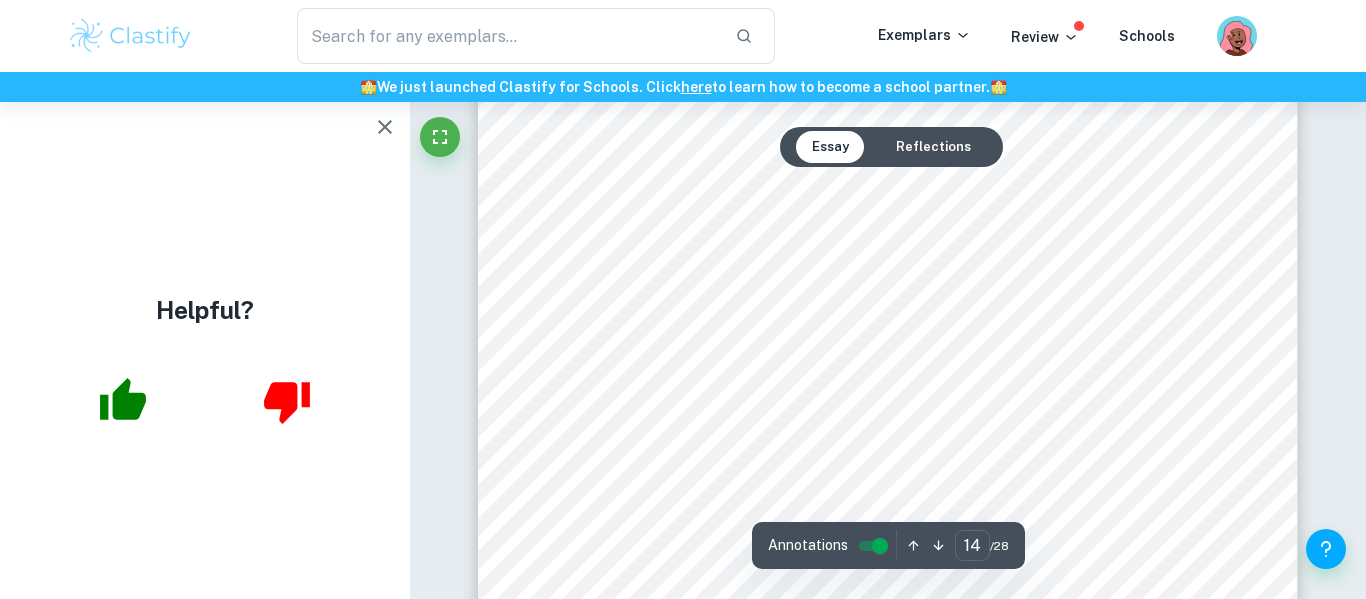 type on "15" 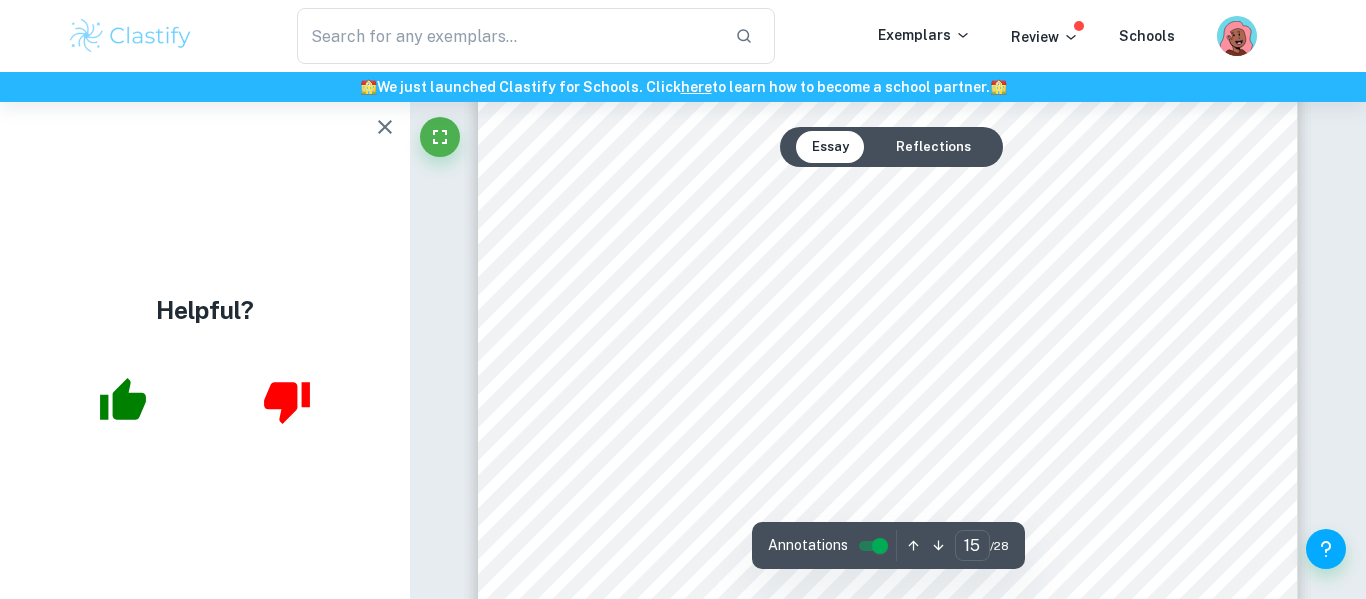 scroll, scrollTop: 15326, scrollLeft: 0, axis: vertical 